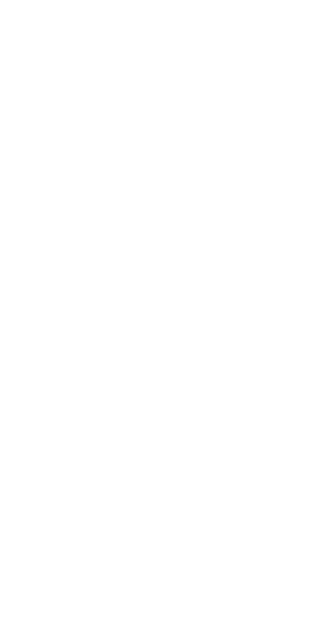 scroll, scrollTop: 0, scrollLeft: 0, axis: both 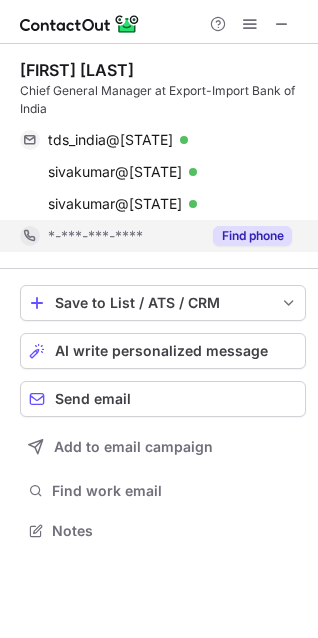 click on "Find phone" at bounding box center [252, 236] 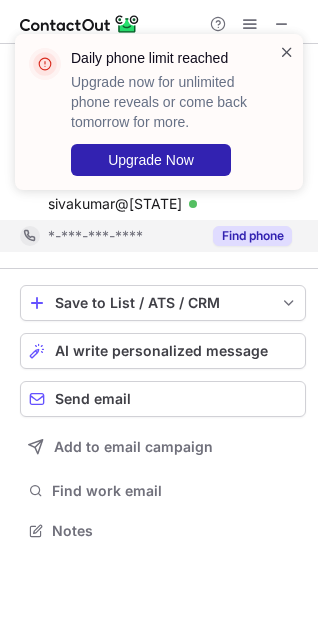 click at bounding box center (287, 52) 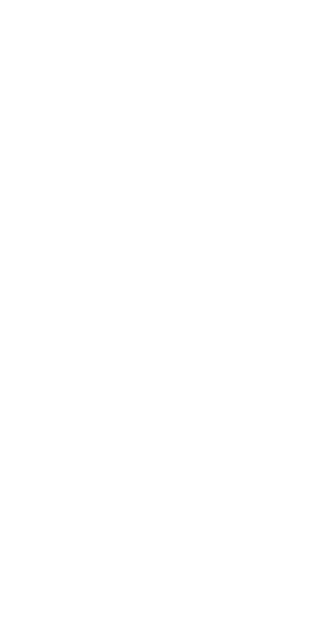 scroll, scrollTop: 0, scrollLeft: 0, axis: both 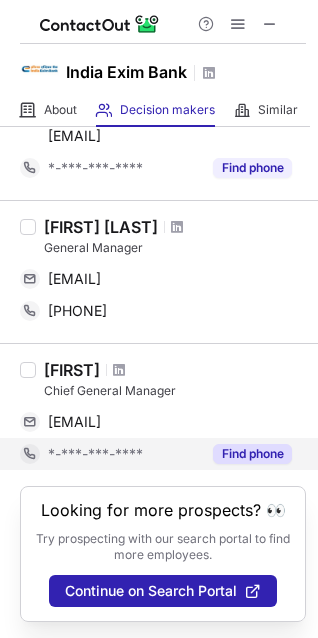 click on "Find phone" at bounding box center [252, 454] 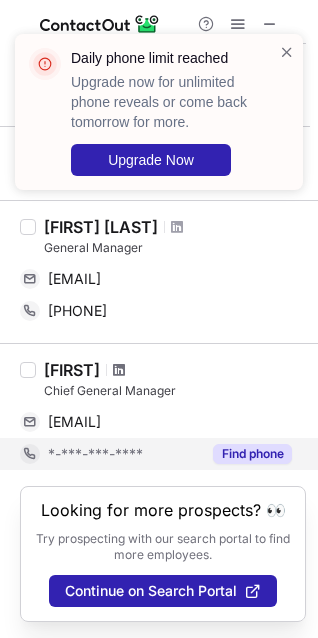 click at bounding box center (119, 370) 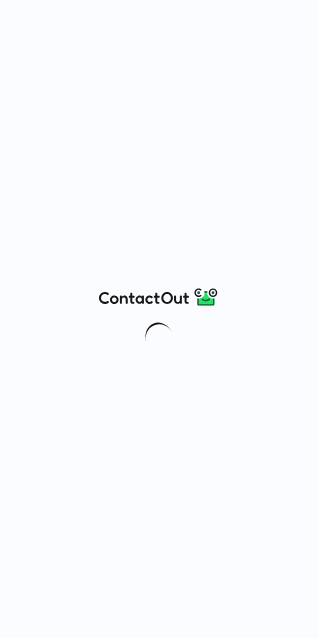 scroll, scrollTop: 0, scrollLeft: 0, axis: both 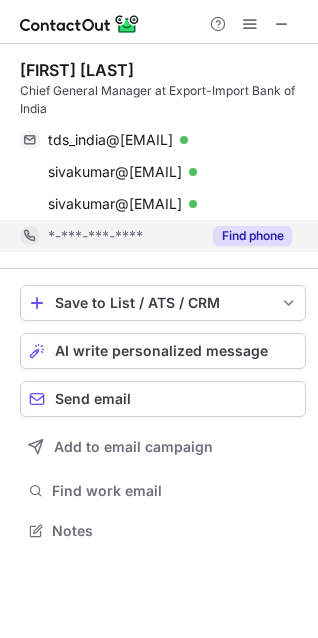 click on "Find phone" at bounding box center [252, 236] 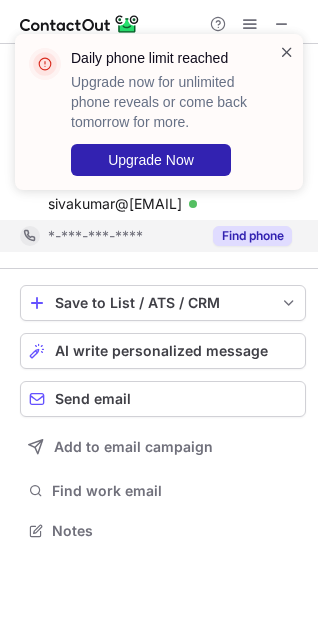 click at bounding box center (287, 52) 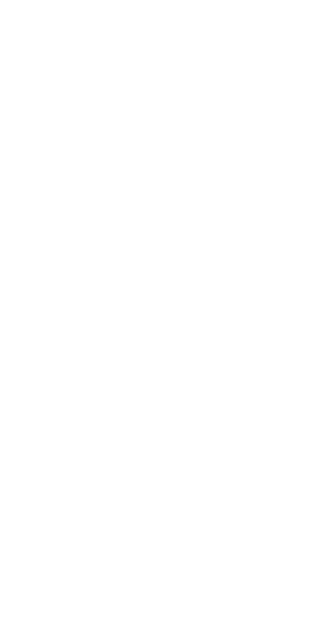 scroll, scrollTop: 0, scrollLeft: 0, axis: both 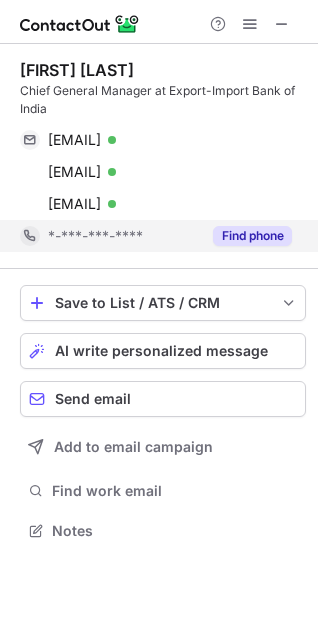 click on "Find phone" at bounding box center (246, 236) 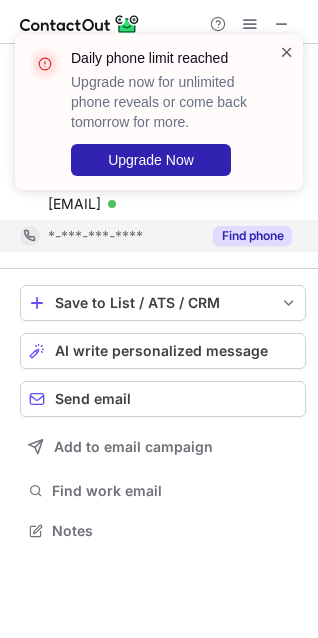 click at bounding box center (287, 52) 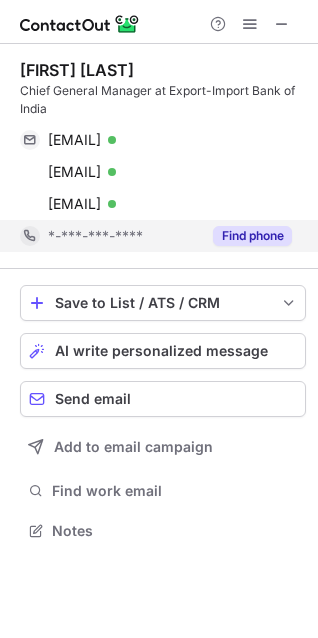 click at bounding box center [282, 24] 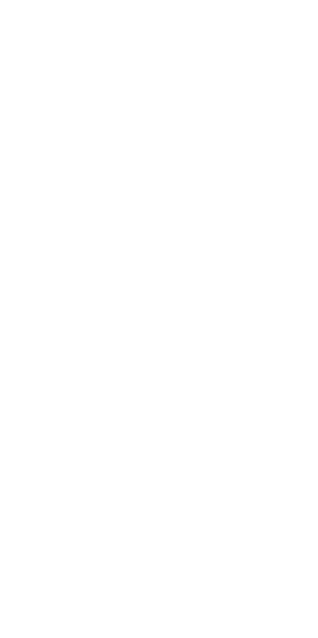 scroll, scrollTop: 0, scrollLeft: 0, axis: both 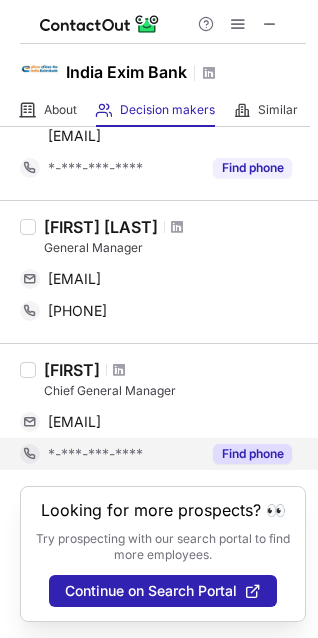 click on "Find phone" at bounding box center (252, 454) 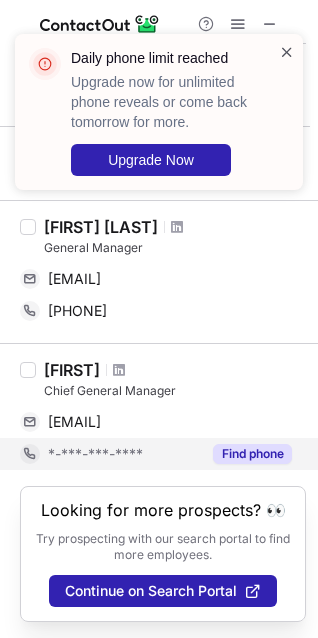 click at bounding box center (287, 52) 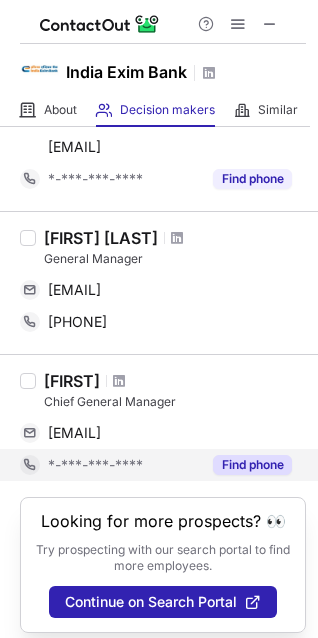 scroll, scrollTop: 1369, scrollLeft: 0, axis: vertical 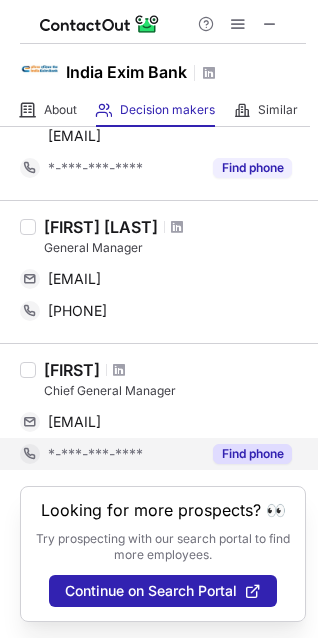 click on "Find phone" at bounding box center (252, 454) 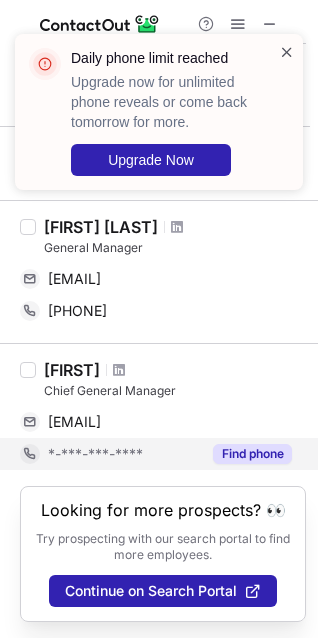 click at bounding box center [287, 52] 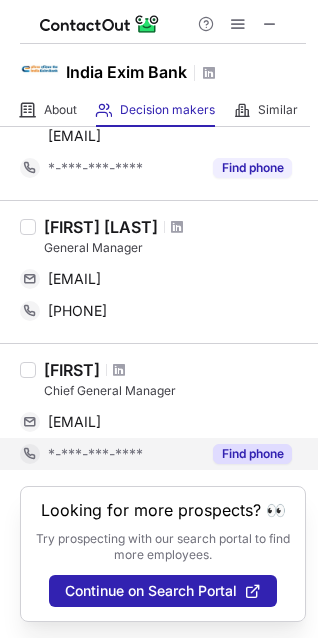 drag, startPoint x: 50, startPoint y: 350, endPoint x: 125, endPoint y: 341, distance: 75.53807 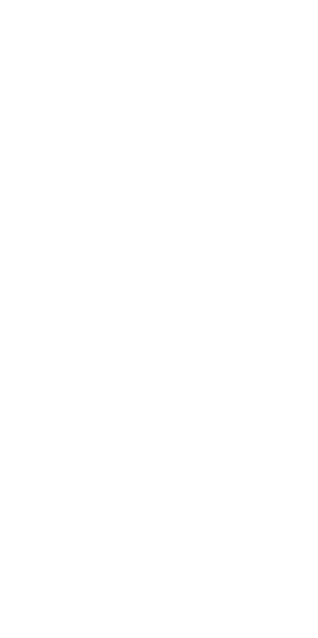 scroll, scrollTop: 0, scrollLeft: 0, axis: both 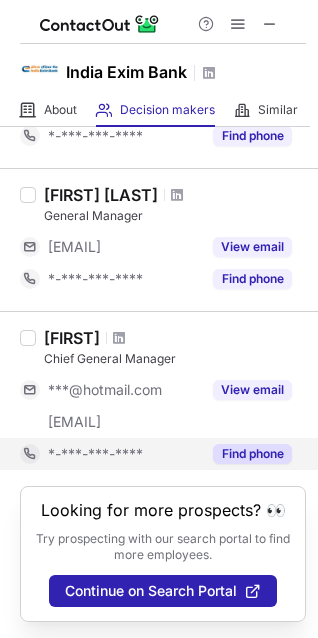 click on "Find phone" at bounding box center [252, 454] 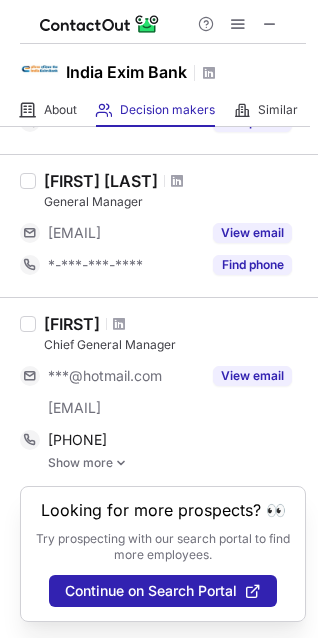 click on "Show more" at bounding box center [177, 463] 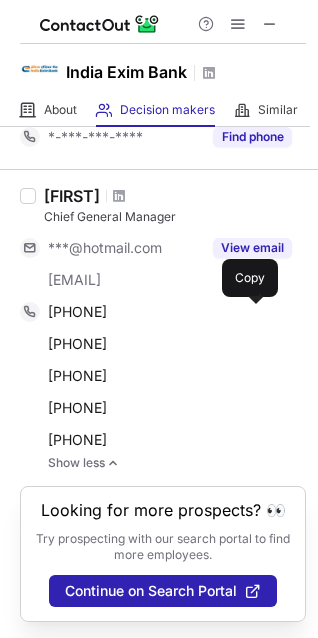 scroll, scrollTop: 1563, scrollLeft: 0, axis: vertical 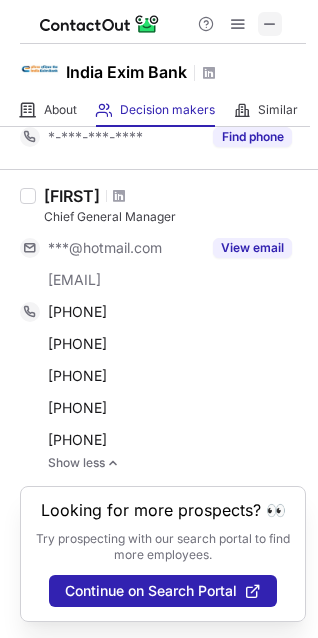click at bounding box center [270, 24] 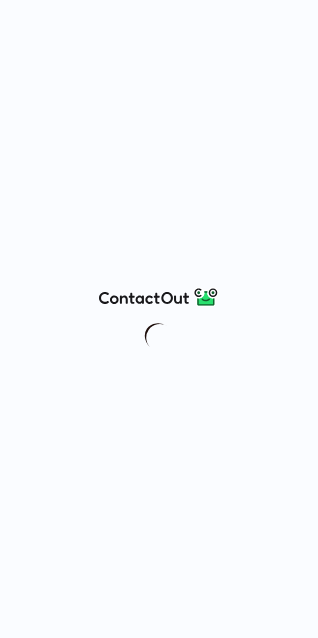 scroll, scrollTop: 0, scrollLeft: 0, axis: both 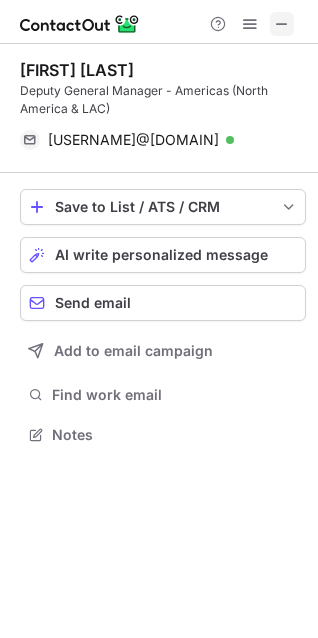 click at bounding box center (282, 24) 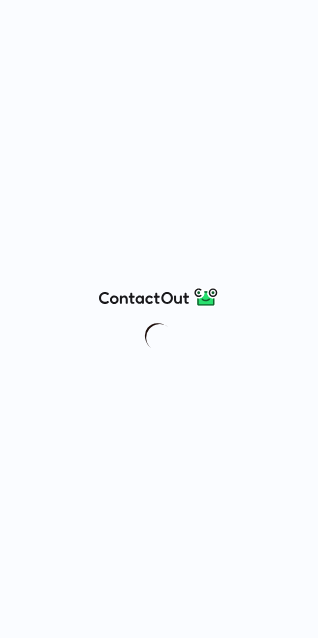 scroll, scrollTop: 0, scrollLeft: 0, axis: both 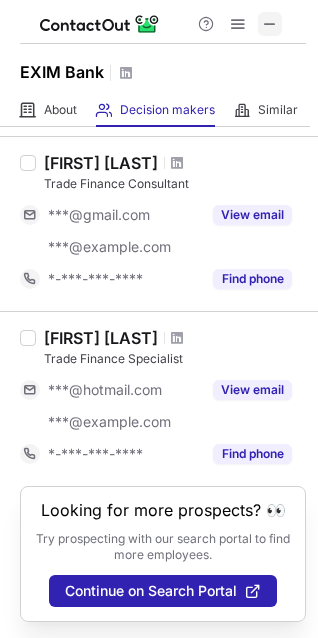 click at bounding box center [270, 24] 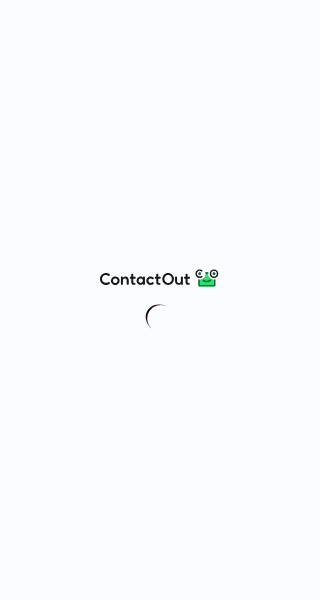 scroll, scrollTop: 0, scrollLeft: 0, axis: both 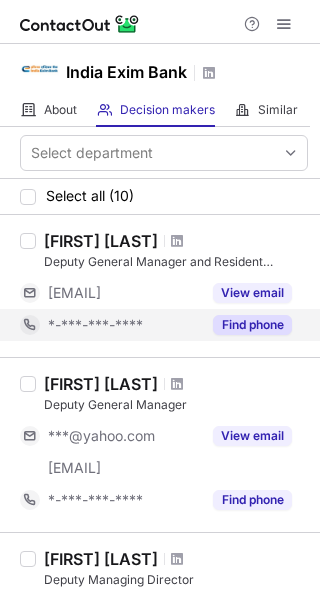 click on "Find phone" at bounding box center [252, 325] 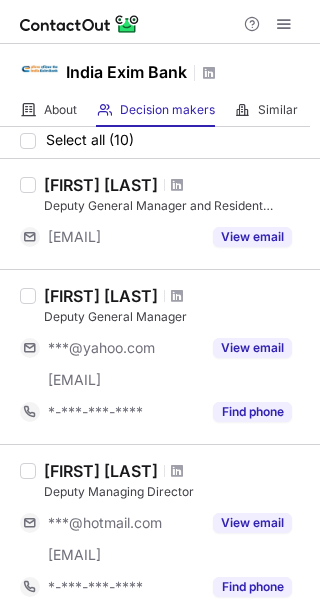 scroll, scrollTop: 61, scrollLeft: 0, axis: vertical 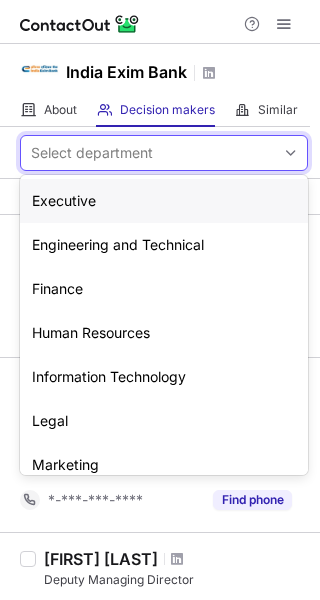 click at bounding box center [291, 153] 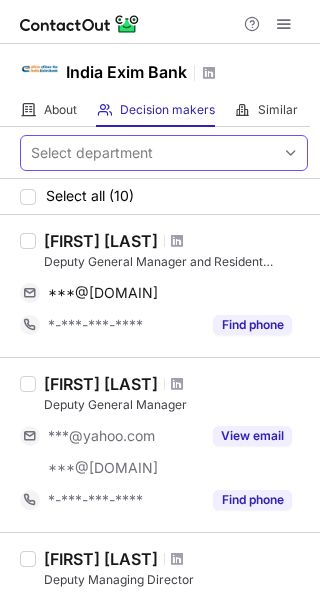 click at bounding box center [291, 153] 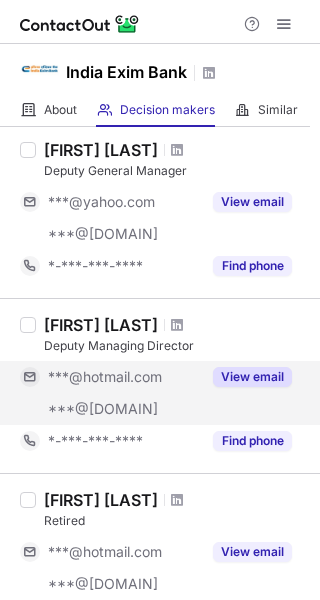 scroll, scrollTop: 238, scrollLeft: 0, axis: vertical 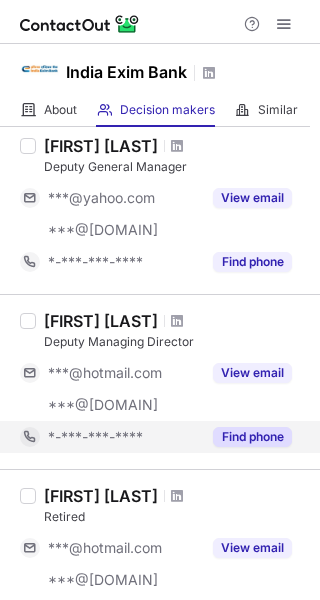 click on "Find phone" at bounding box center [252, 437] 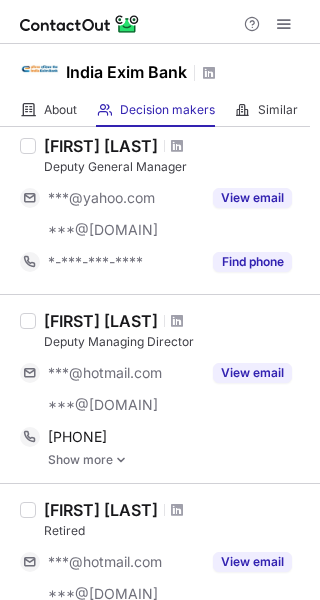 click on "Show more" at bounding box center (178, 460) 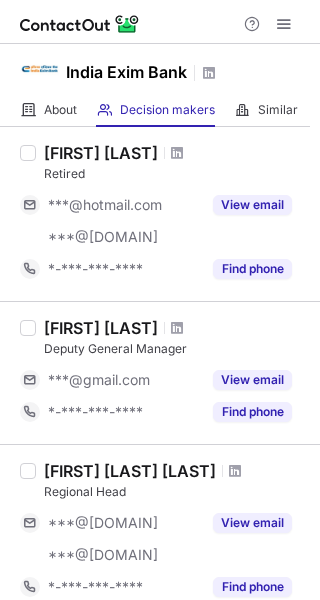 scroll, scrollTop: 692, scrollLeft: 0, axis: vertical 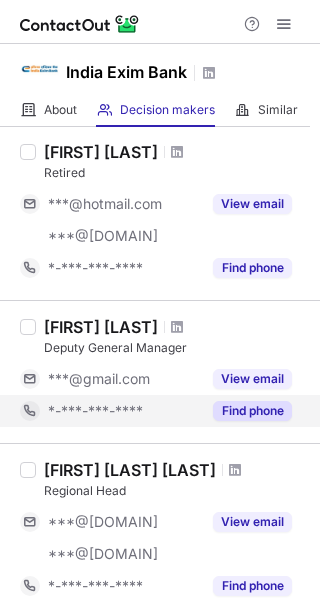 click on "Find phone" at bounding box center (252, 411) 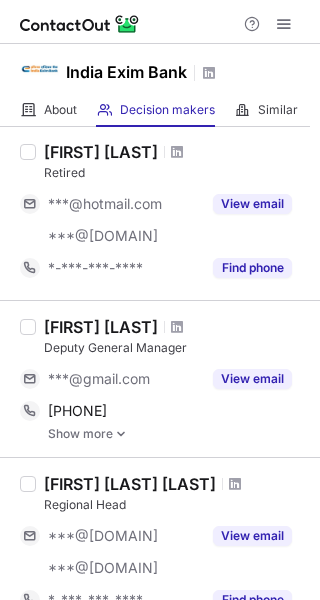 click at bounding box center [121, 434] 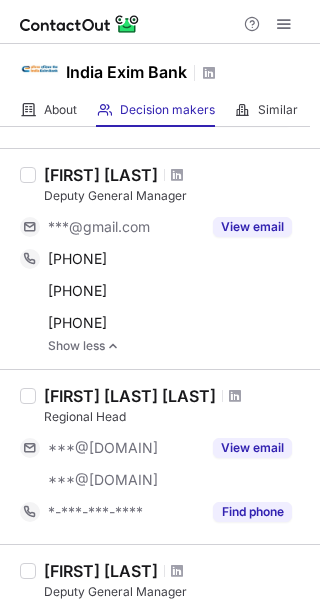 scroll, scrollTop: 859, scrollLeft: 0, axis: vertical 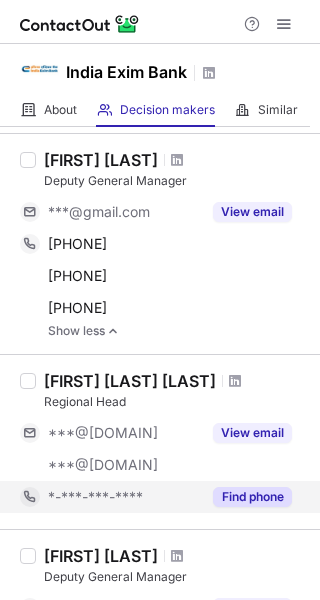 click on "Find phone" at bounding box center (252, 497) 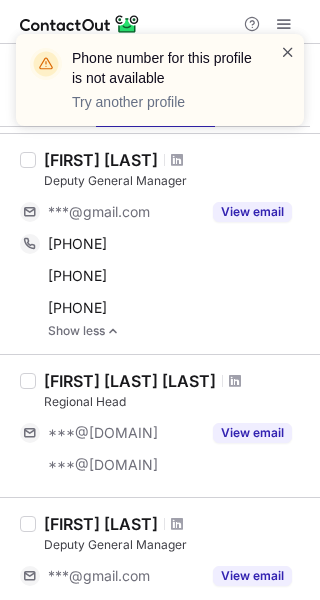 click at bounding box center [288, 52] 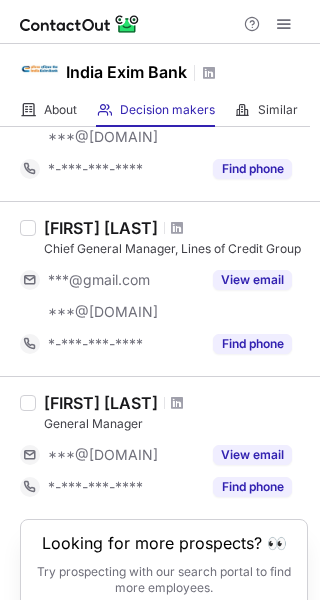 scroll, scrollTop: 1500, scrollLeft: 0, axis: vertical 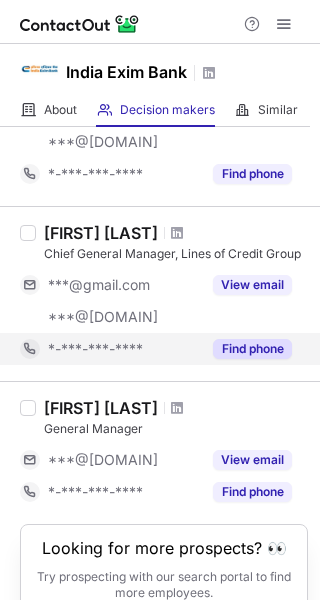 click on "Find phone" at bounding box center (252, 349) 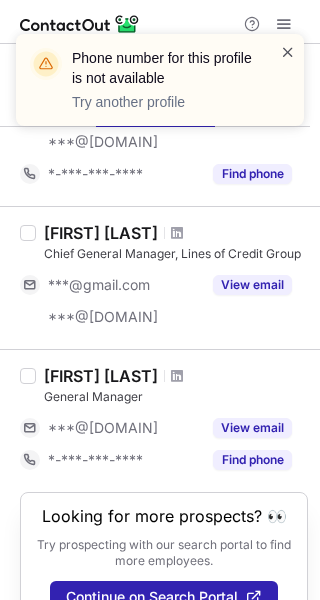 click at bounding box center [288, 52] 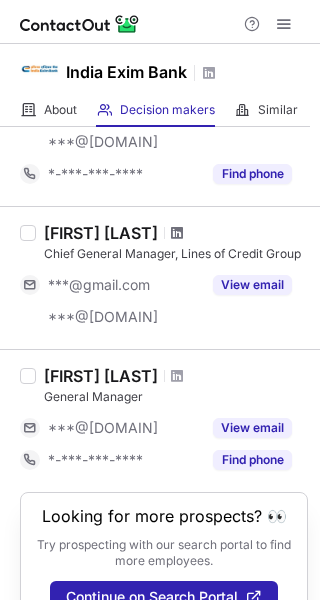 click at bounding box center [177, 233] 